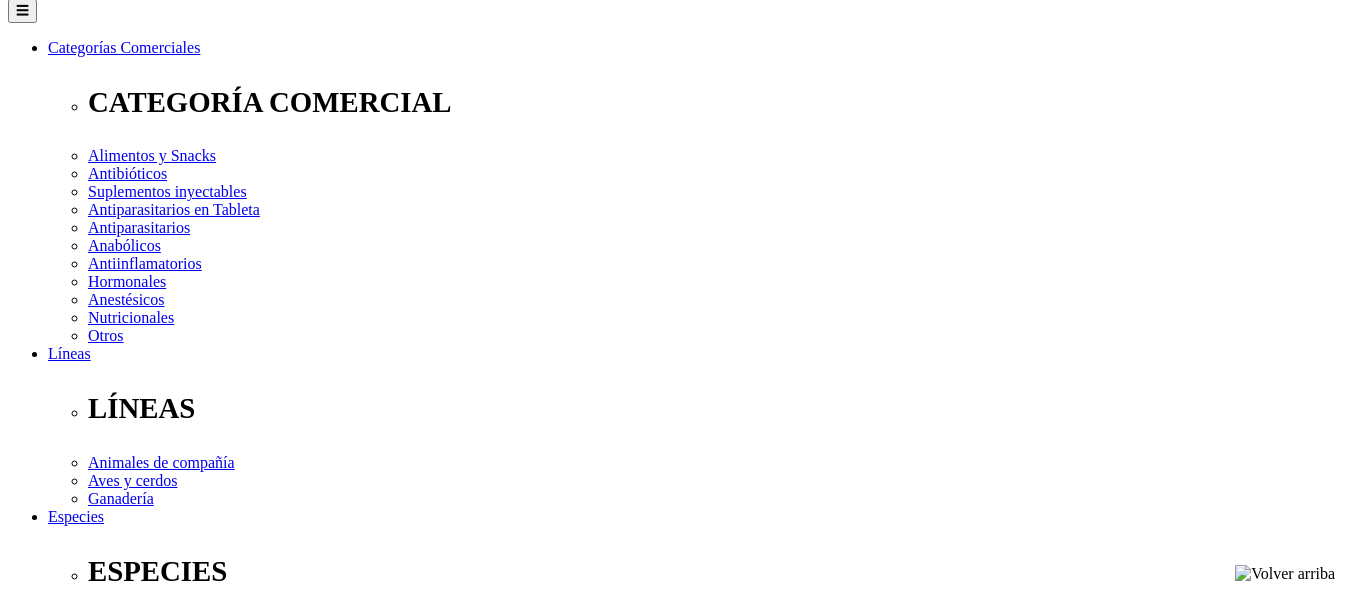 scroll, scrollTop: 0, scrollLeft: 0, axis: both 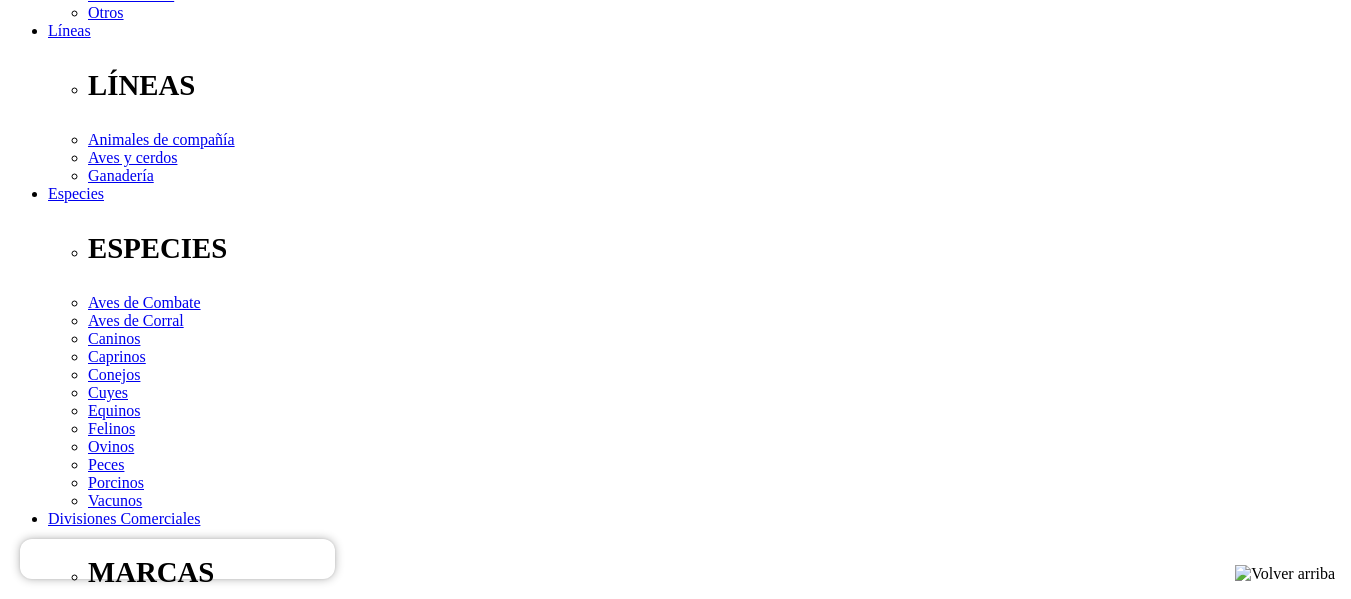 click at bounding box center (92, 4251) 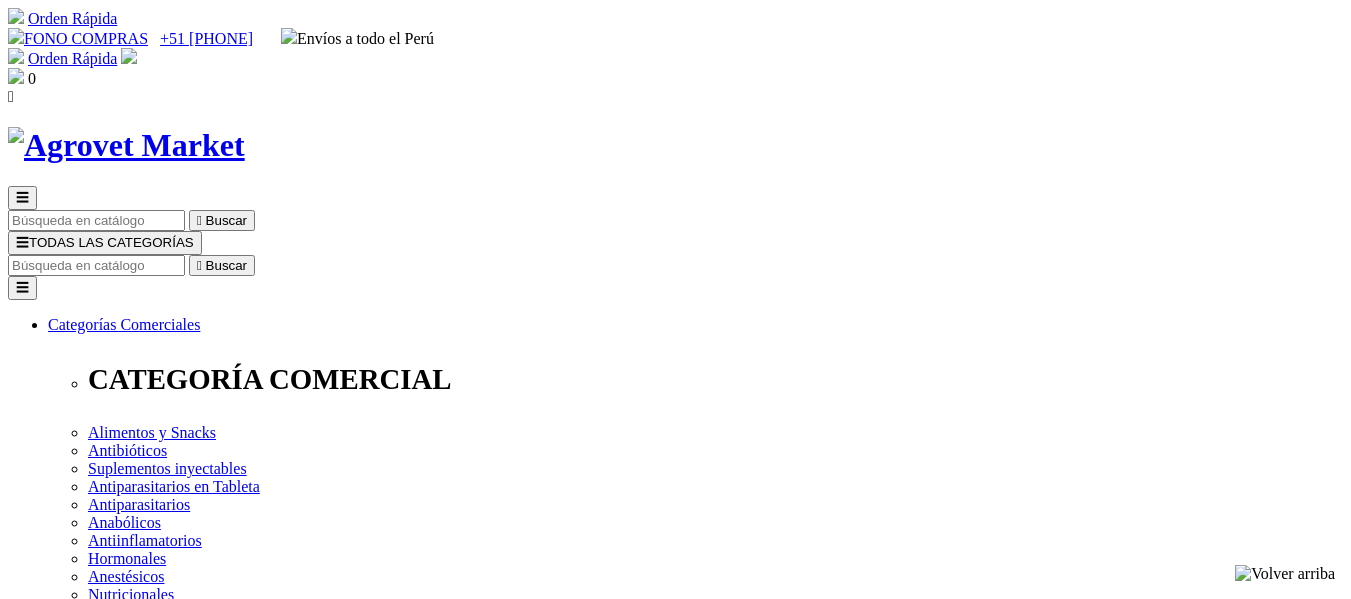 scroll, scrollTop: 0, scrollLeft: 0, axis: both 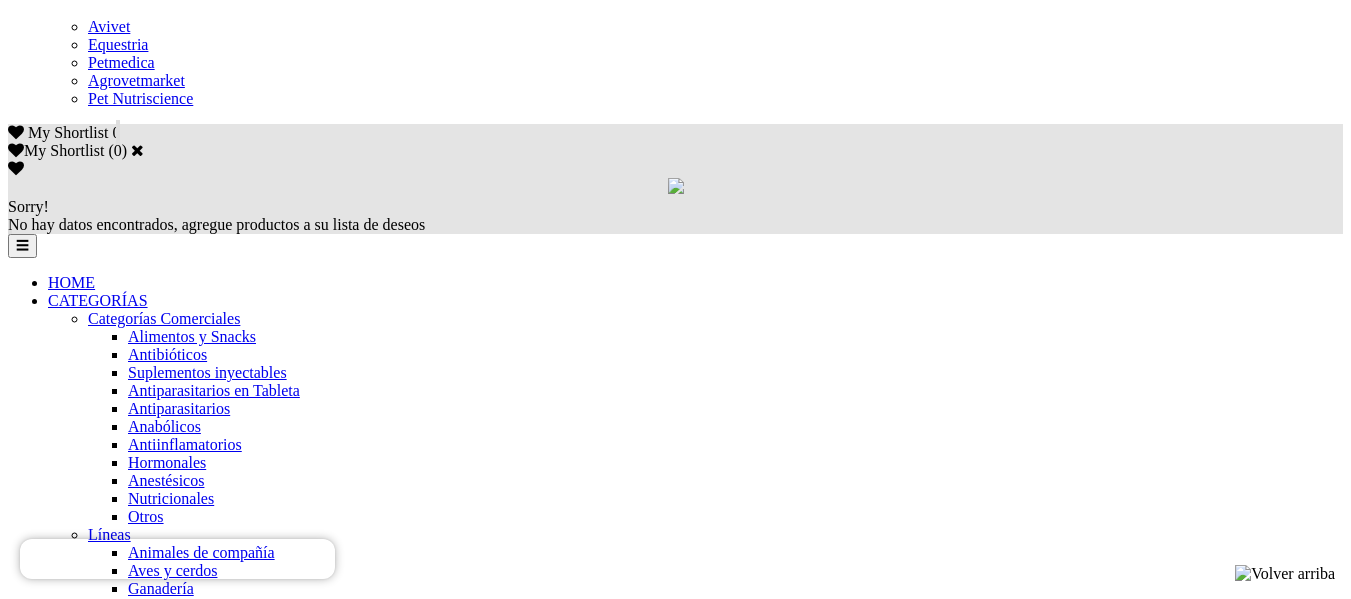 click at bounding box center [62, 3988] 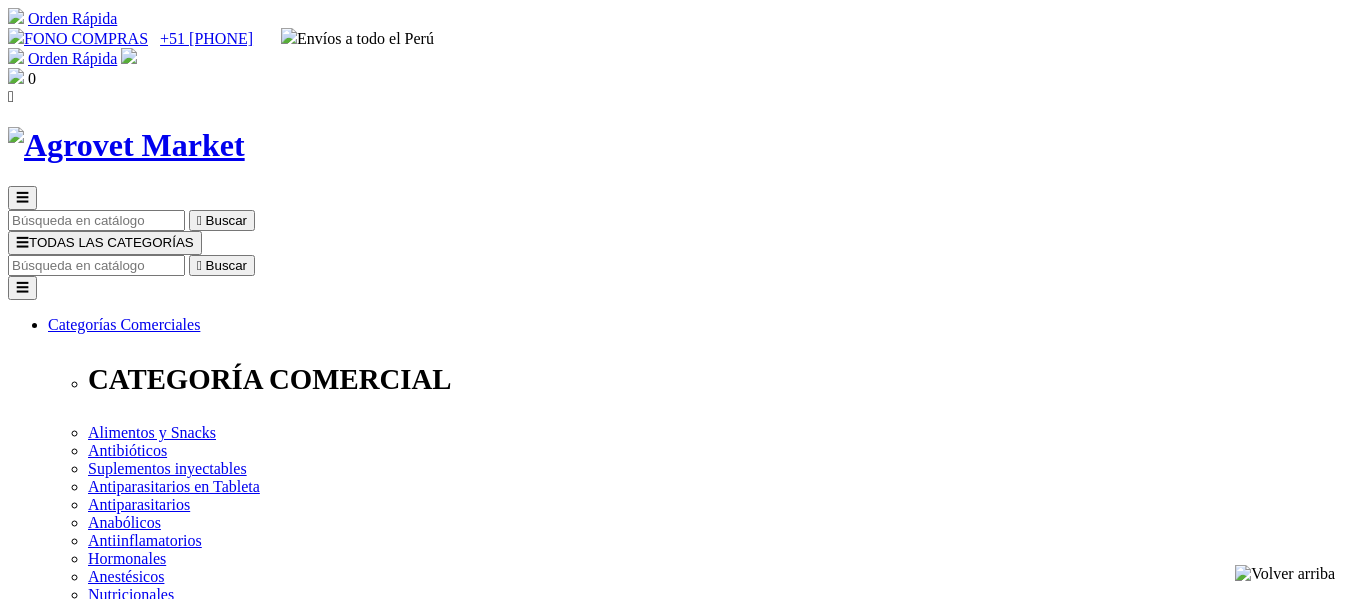scroll, scrollTop: 0, scrollLeft: 0, axis: both 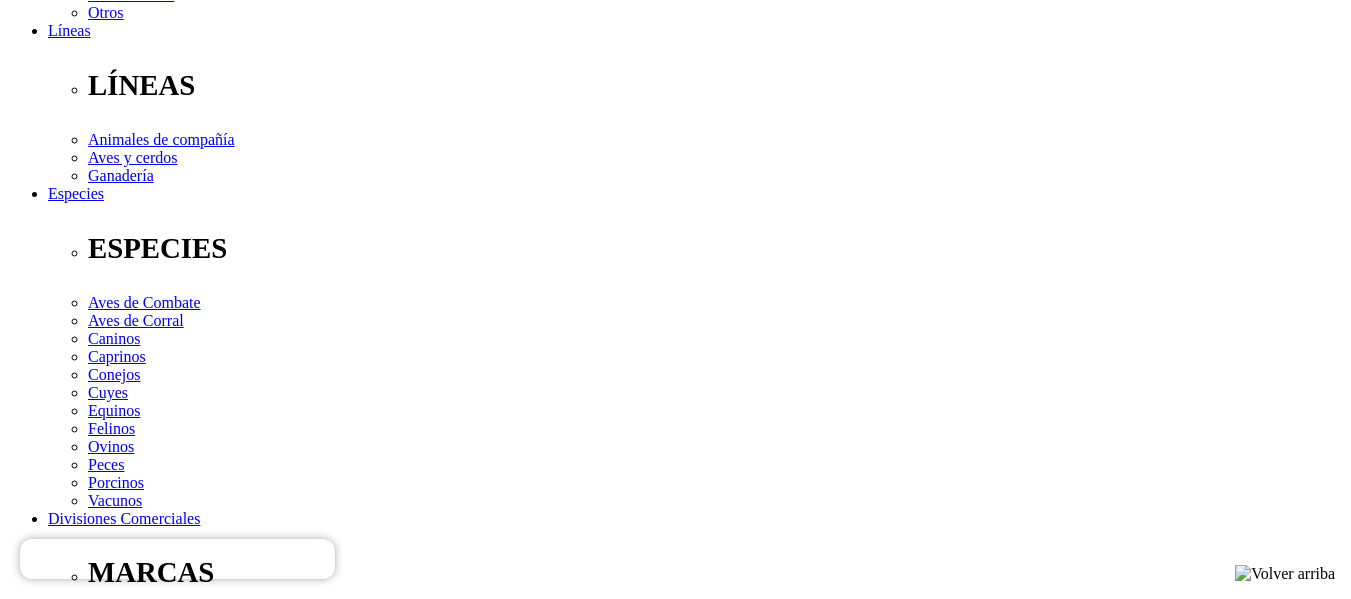 click at bounding box center (48, 1780) 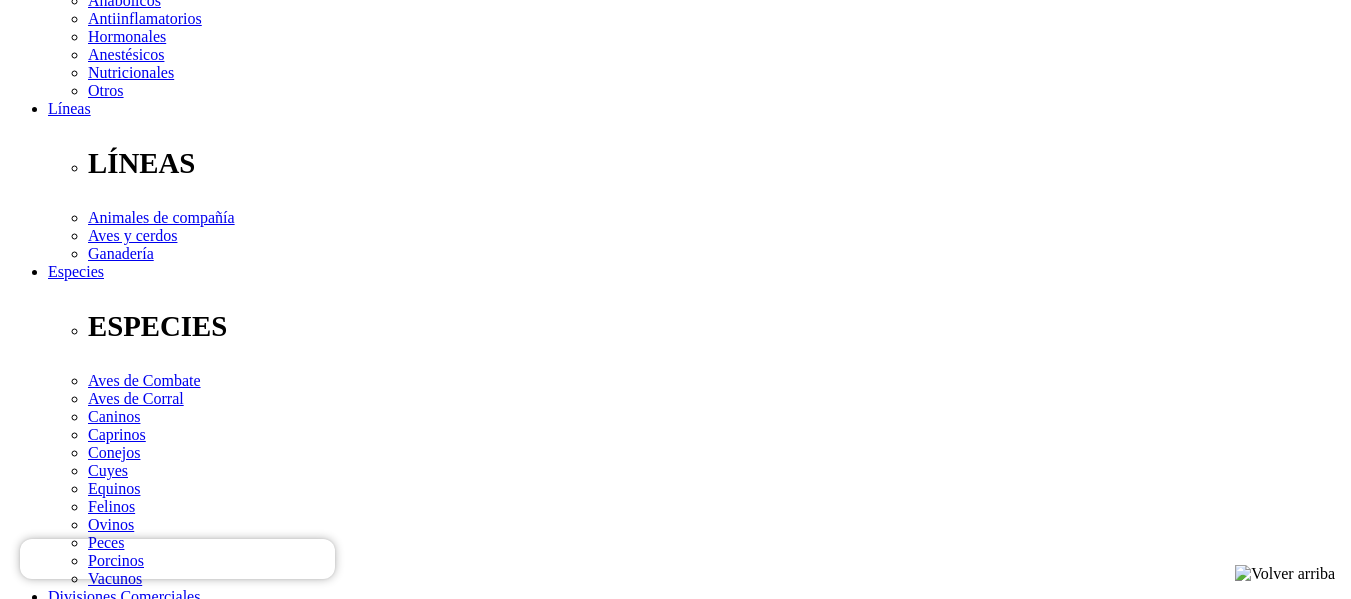 scroll, scrollTop: 600, scrollLeft: 0, axis: vertical 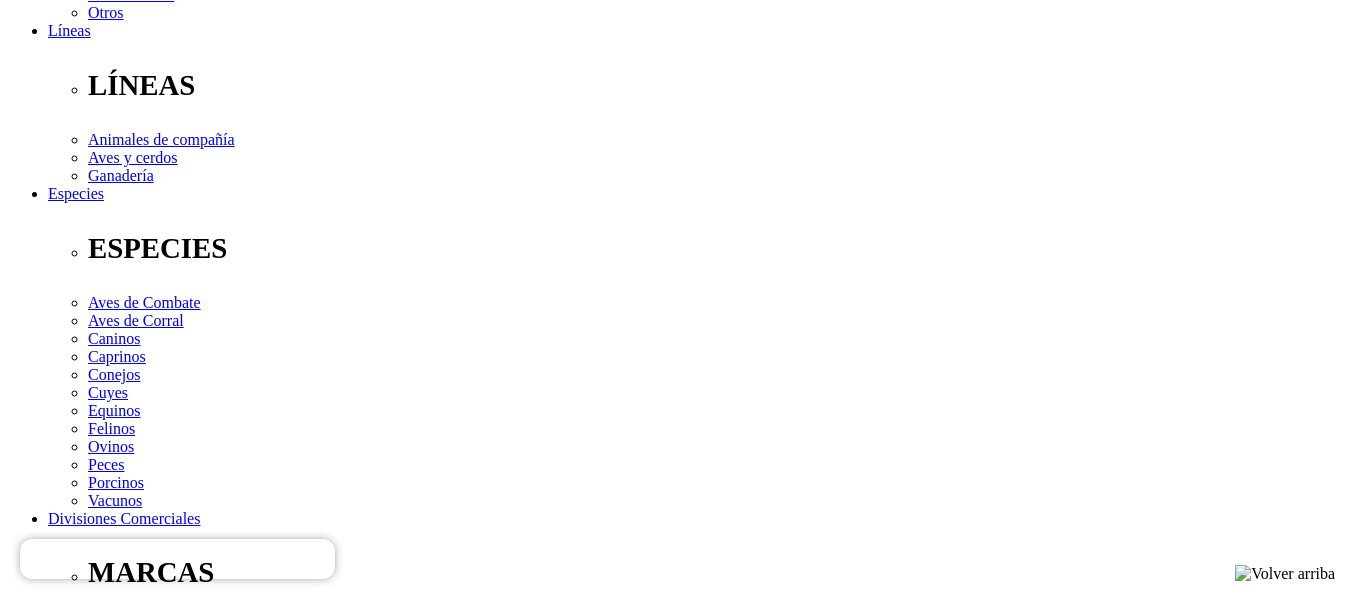click at bounding box center [48, 1798] 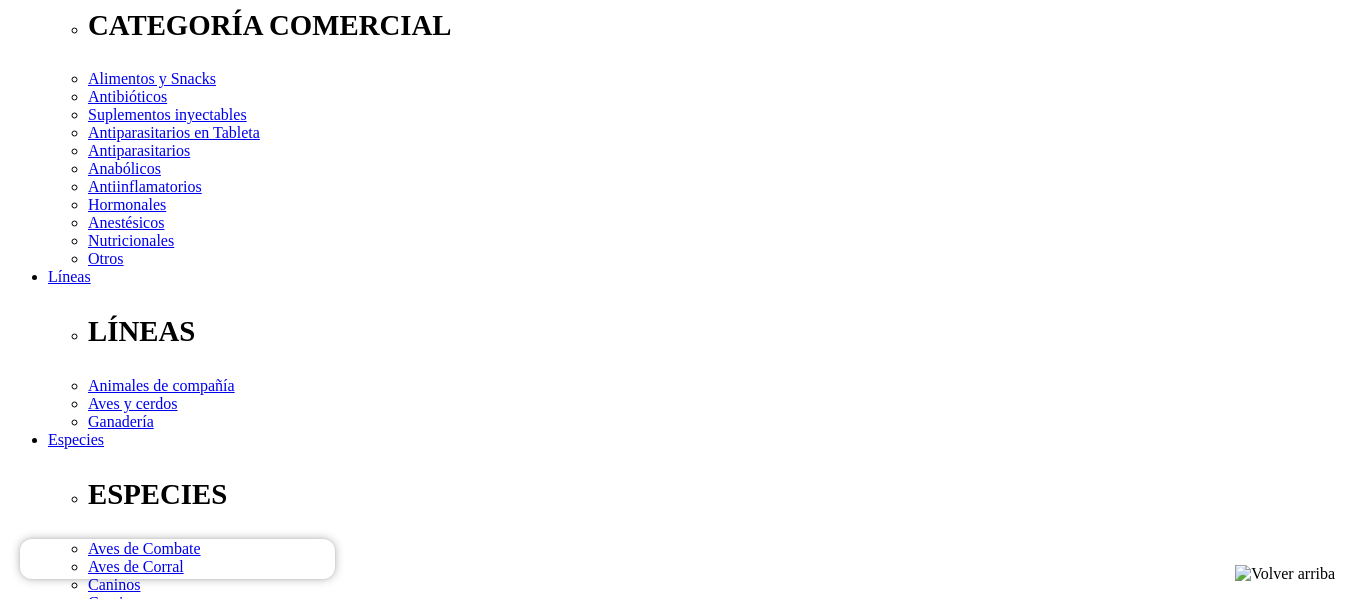 scroll, scrollTop: 400, scrollLeft: 0, axis: vertical 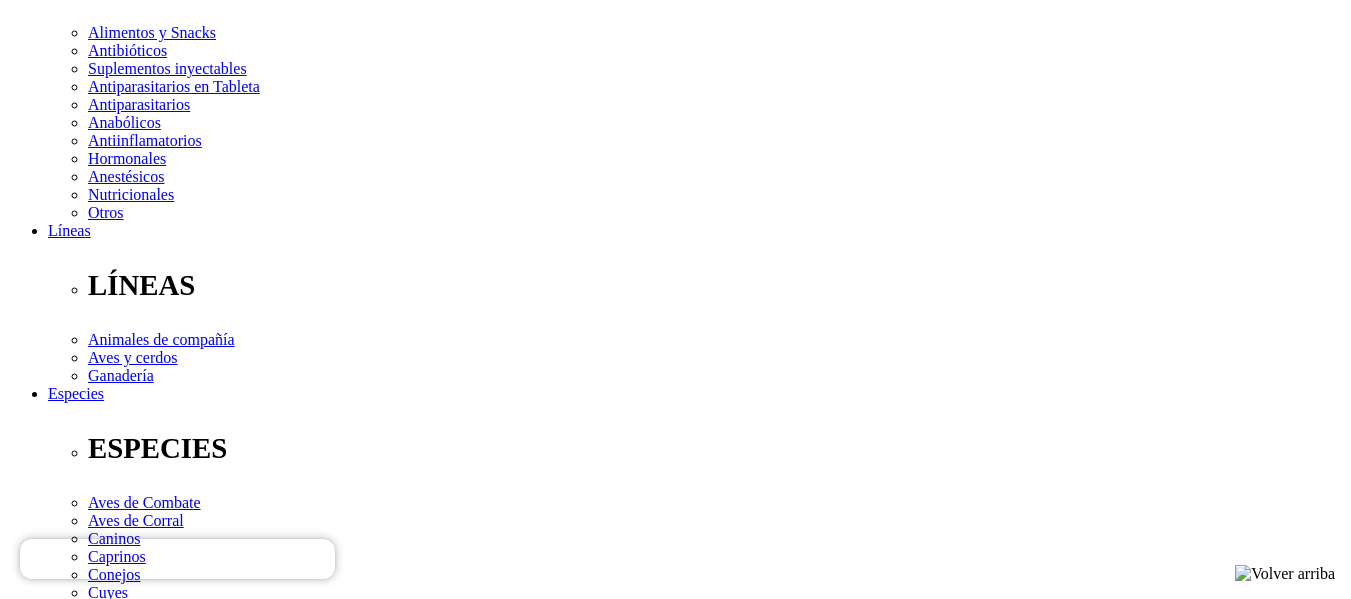 click at bounding box center [48, 1980] 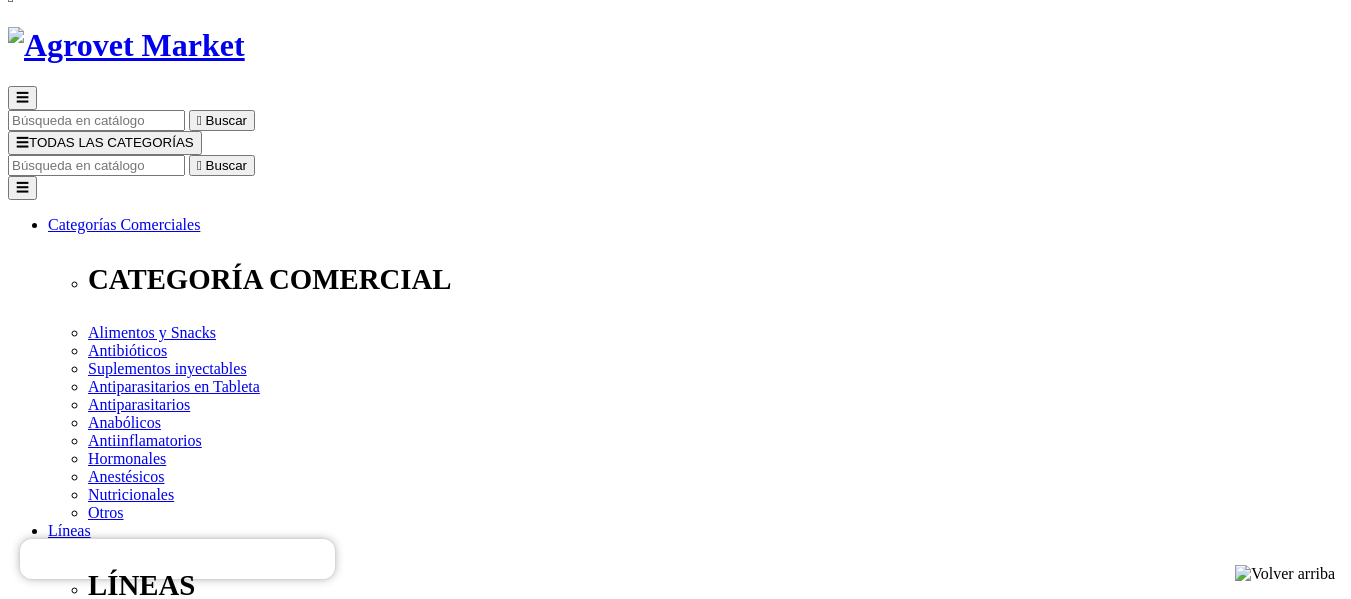 scroll, scrollTop: 0, scrollLeft: 0, axis: both 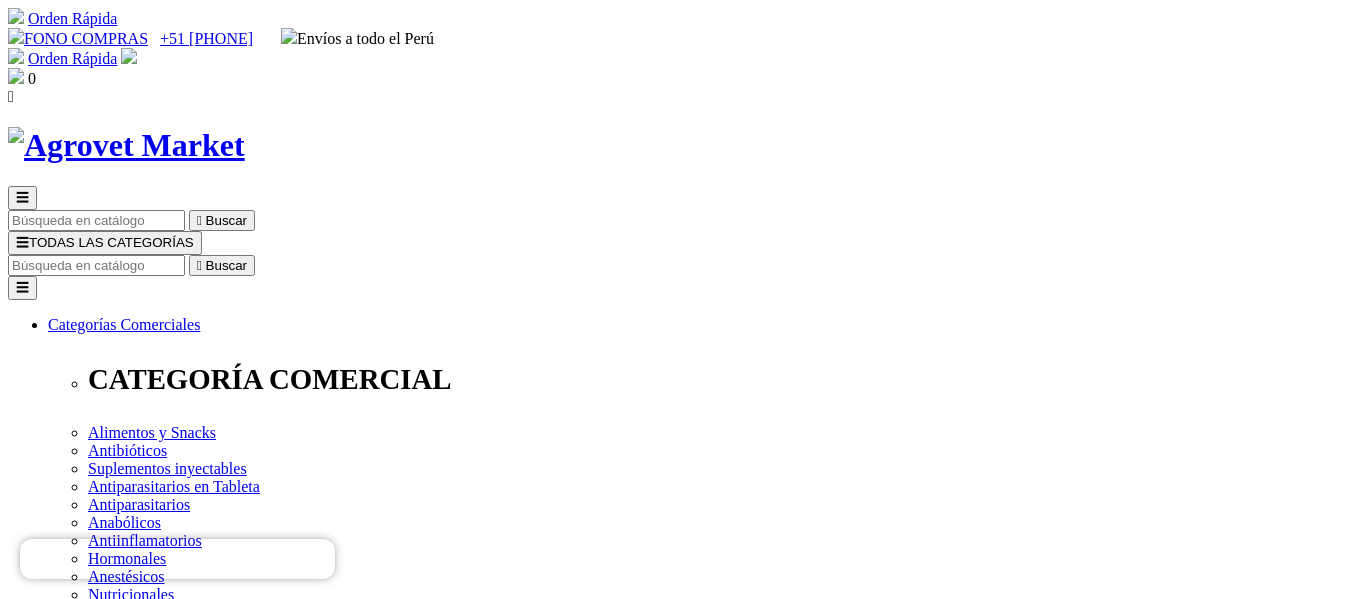 click on "Pet Nutriscience" at bounding box center [180, 2130] 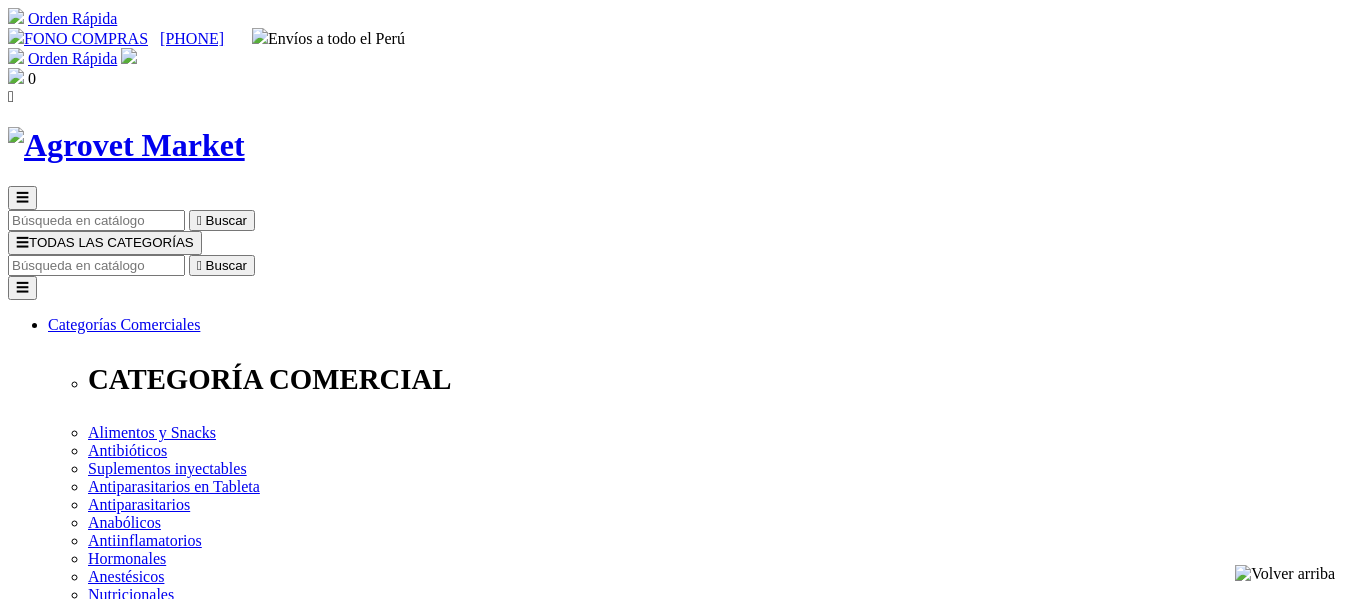scroll, scrollTop: 188, scrollLeft: 0, axis: vertical 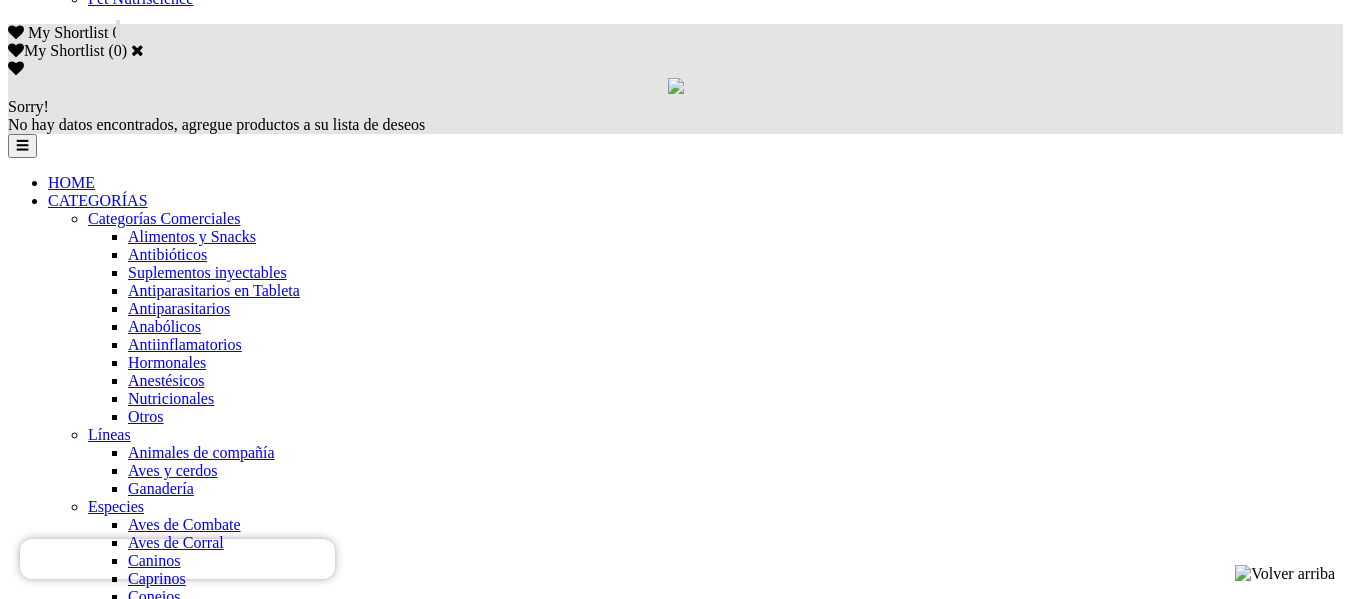 click on "2" at bounding box center [52, 4337] 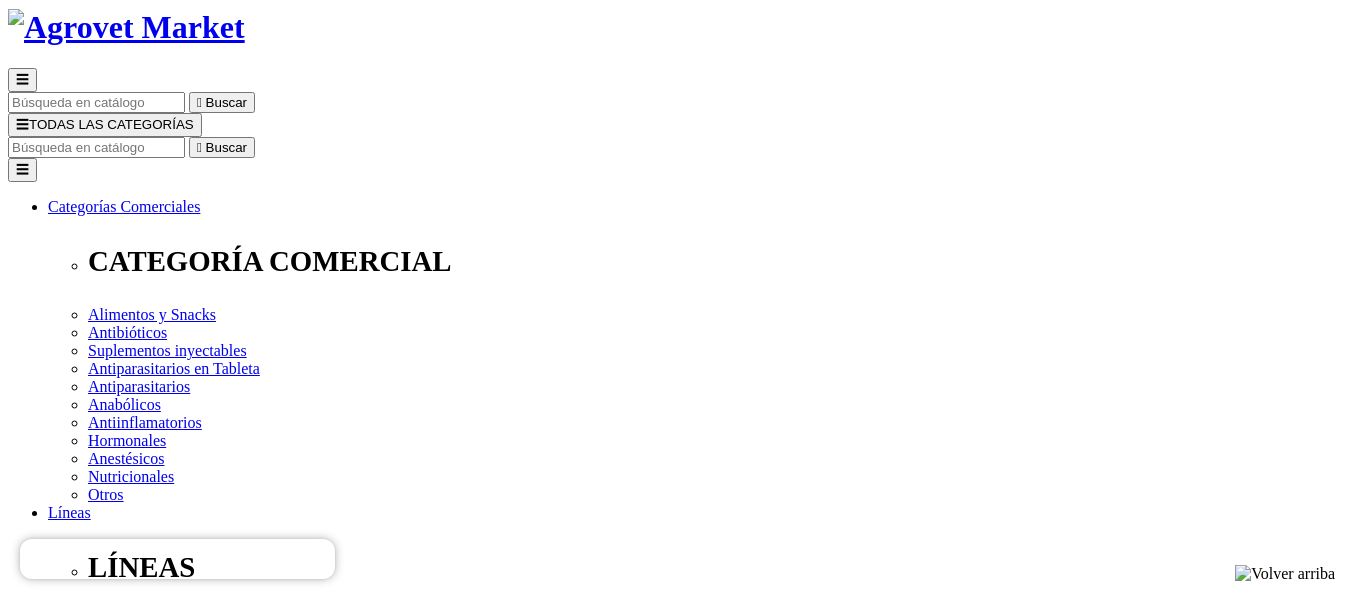 scroll, scrollTop: 300, scrollLeft: 0, axis: vertical 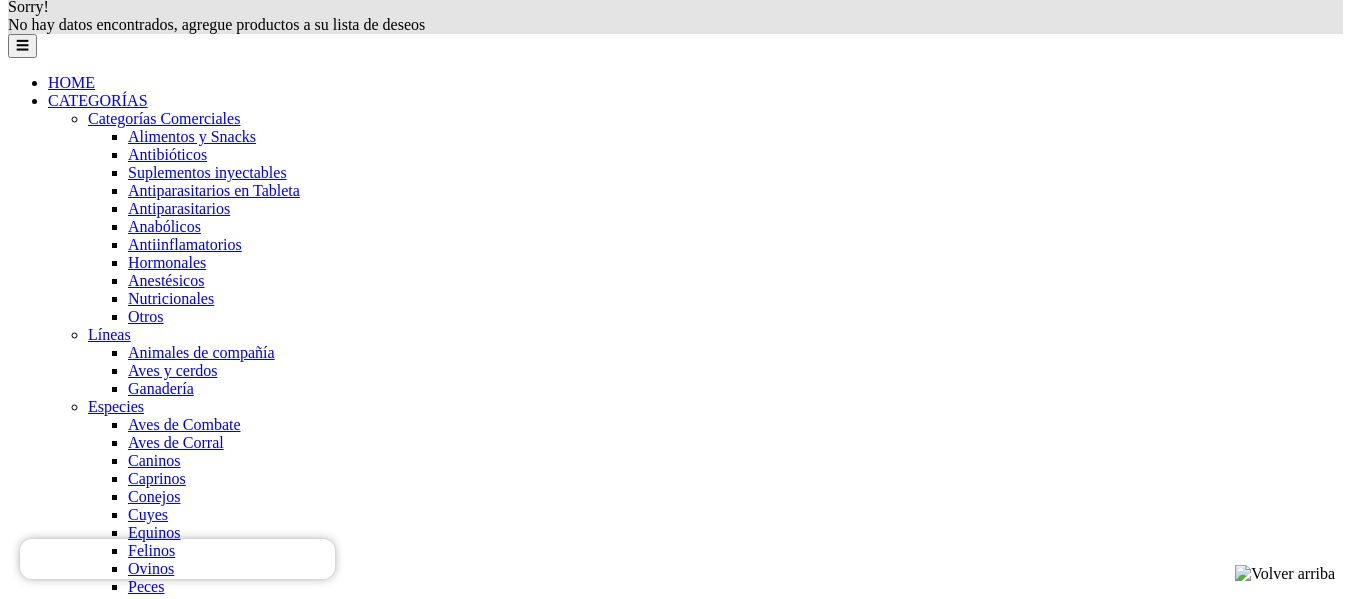 click on "3" at bounding box center (52, 4230) 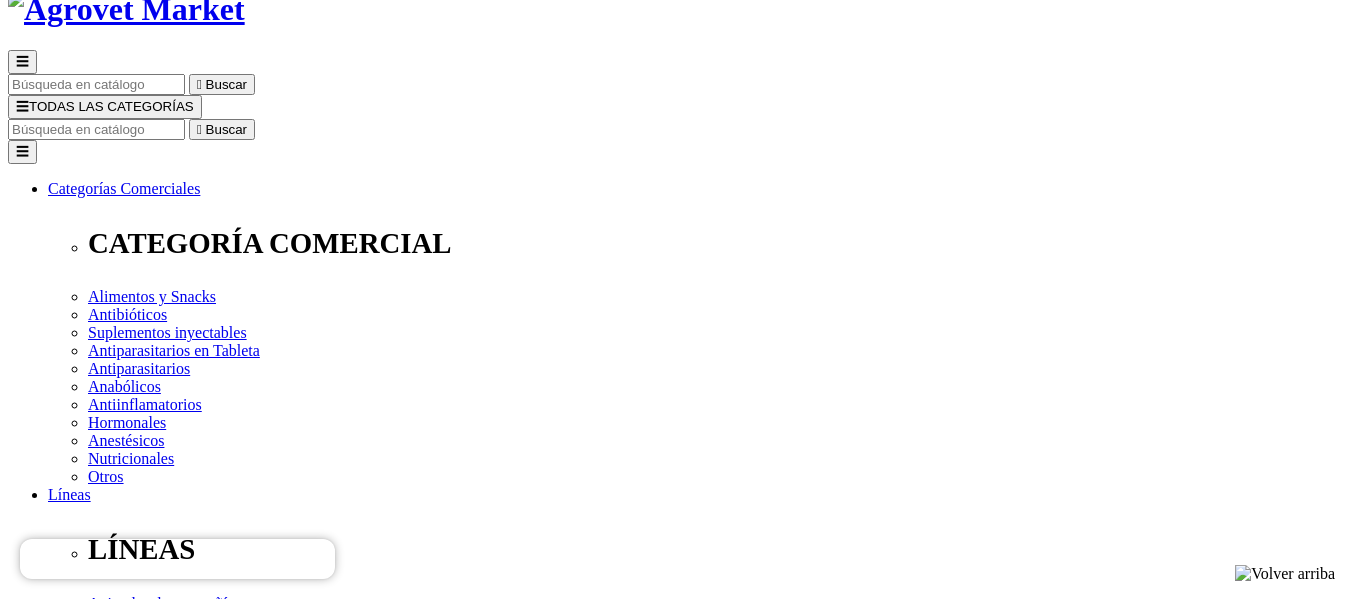 scroll, scrollTop: 200, scrollLeft: 0, axis: vertical 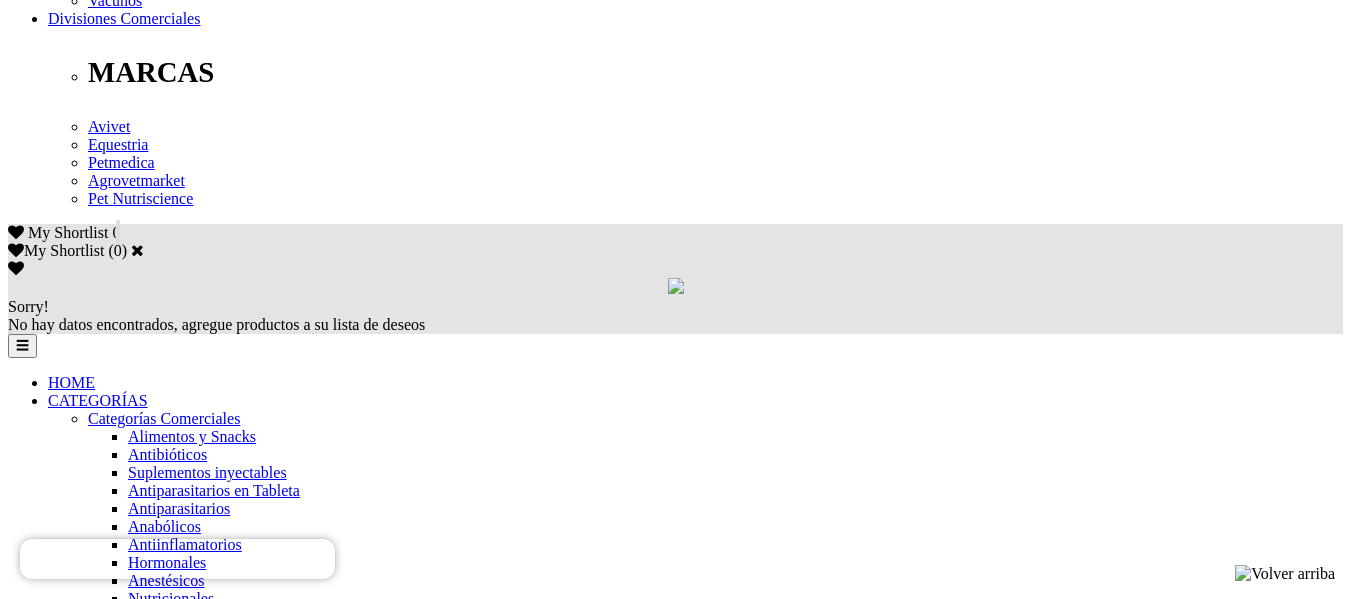 click on "4" at bounding box center (52, 4548) 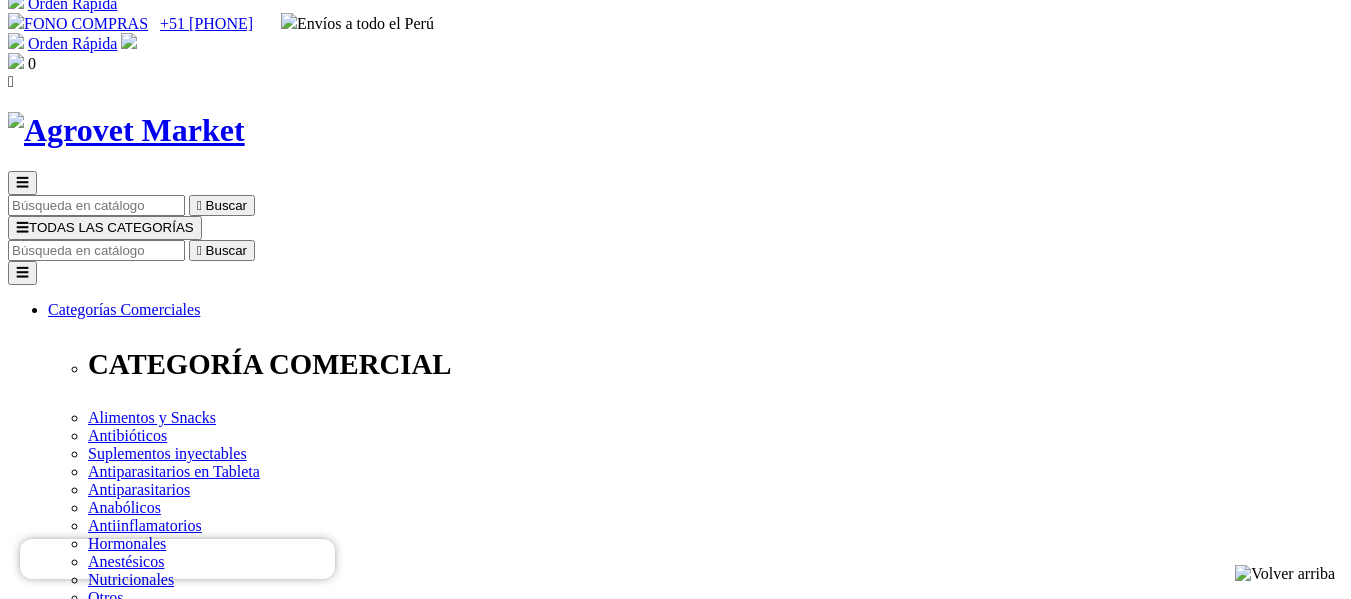 scroll, scrollTop: 0, scrollLeft: 0, axis: both 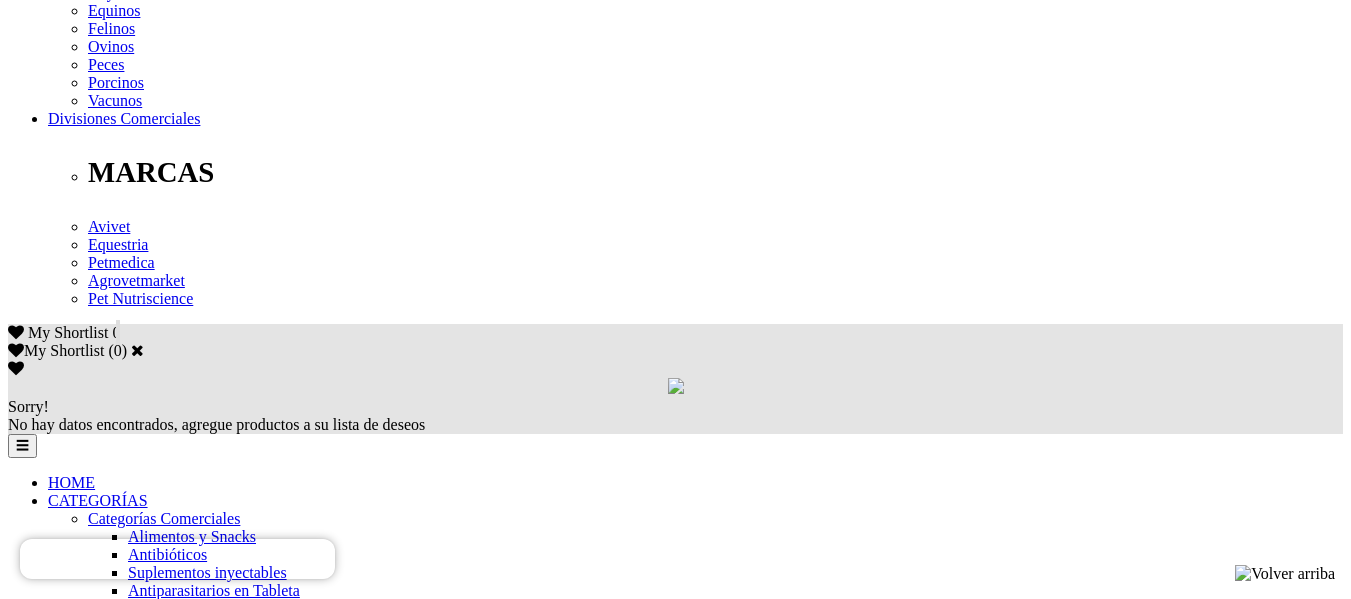 click on " Anterior
1
…
3
4
5
Siguiente " at bounding box center (675, 4631) 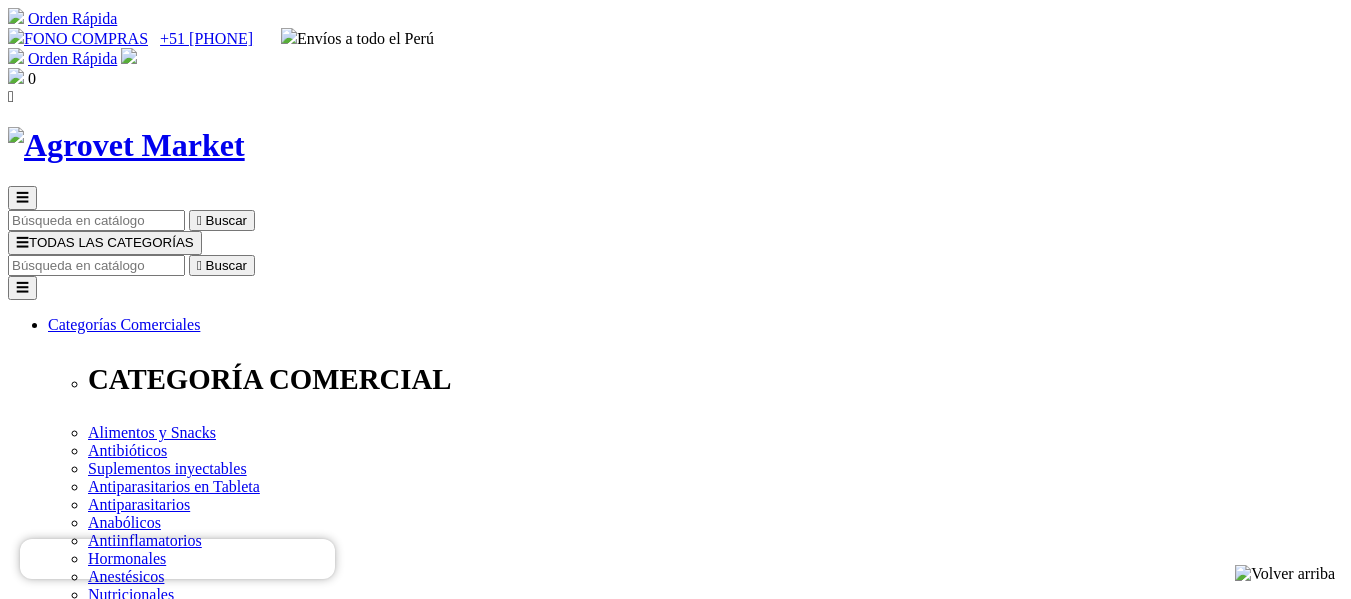 scroll, scrollTop: 400, scrollLeft: 0, axis: vertical 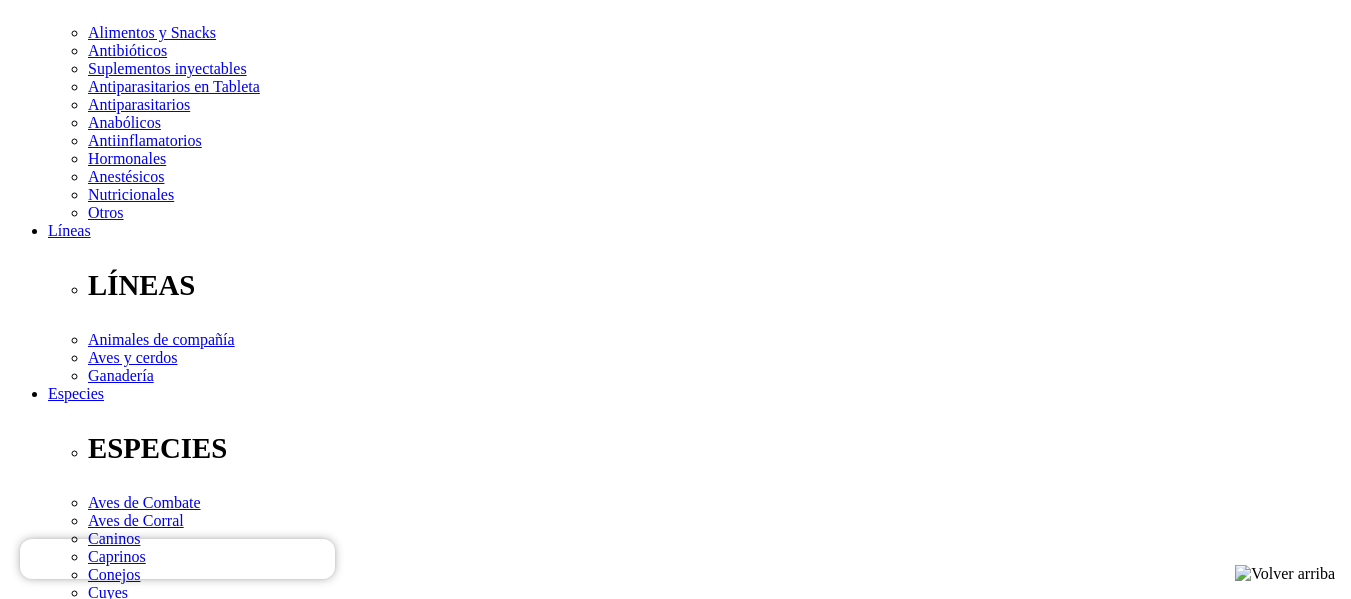 click on "1" at bounding box center (52, 2439) 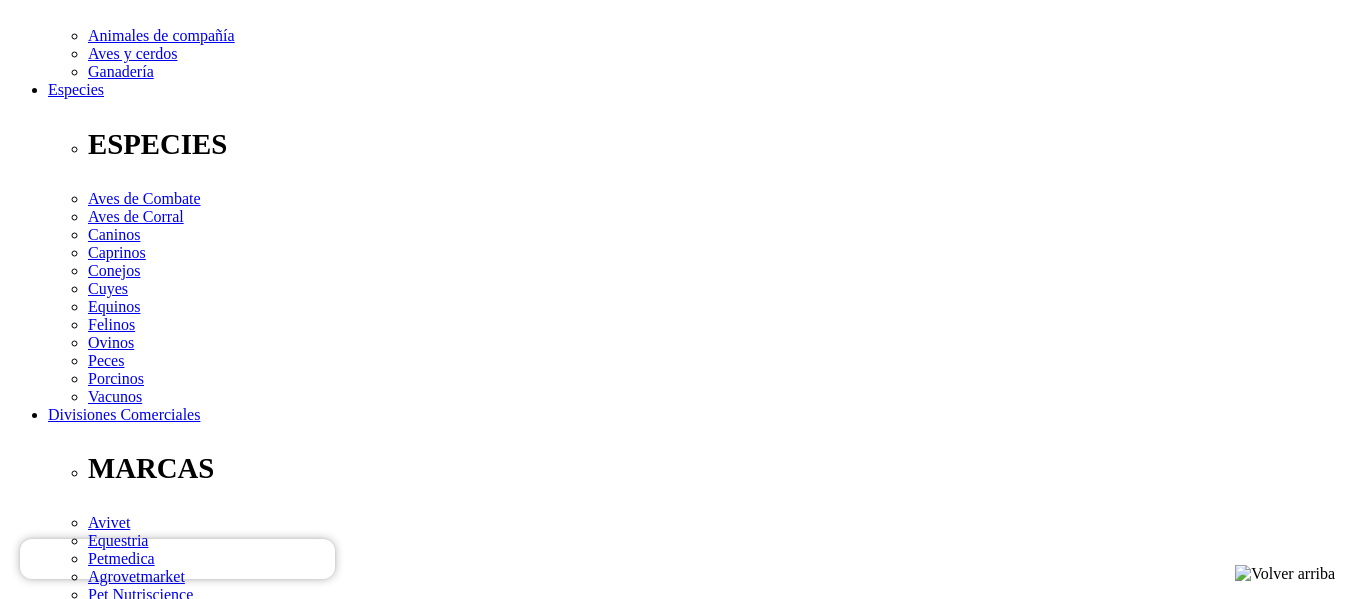 scroll, scrollTop: 800, scrollLeft: 0, axis: vertical 